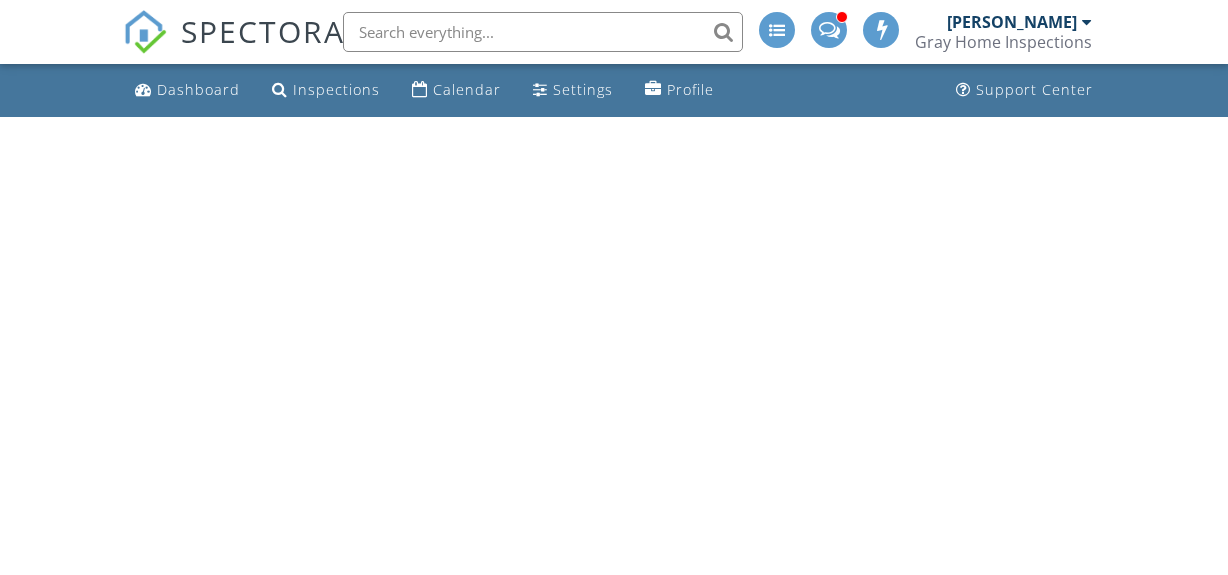 scroll, scrollTop: 0, scrollLeft: 0, axis: both 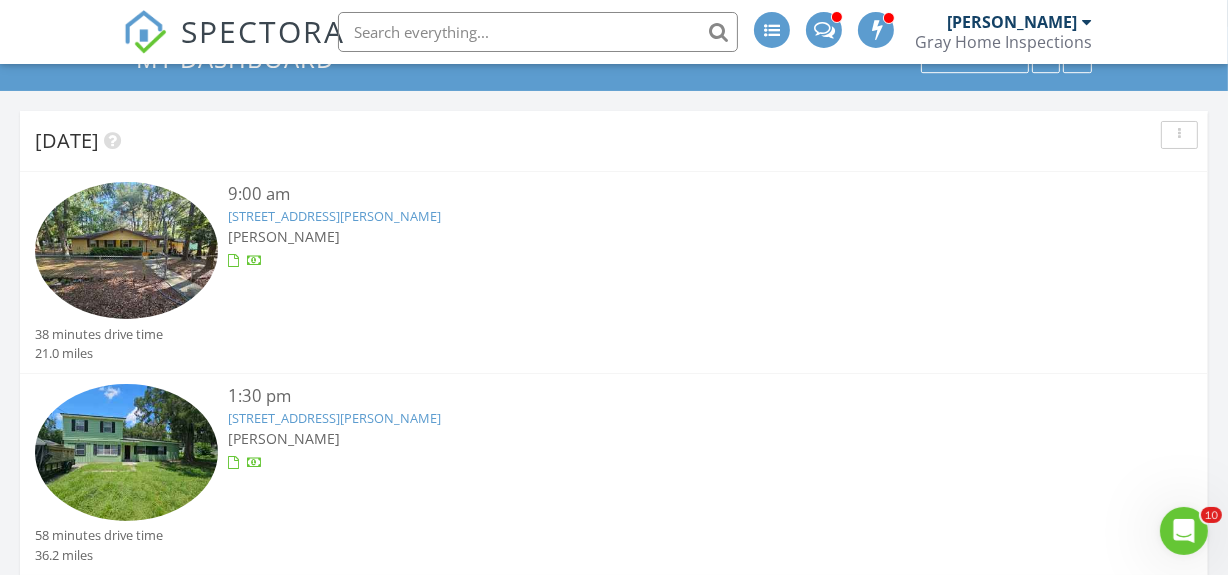 click on "613 Arthur Moore Dr, Green Cove Springs, FL 32043" at bounding box center (334, 216) 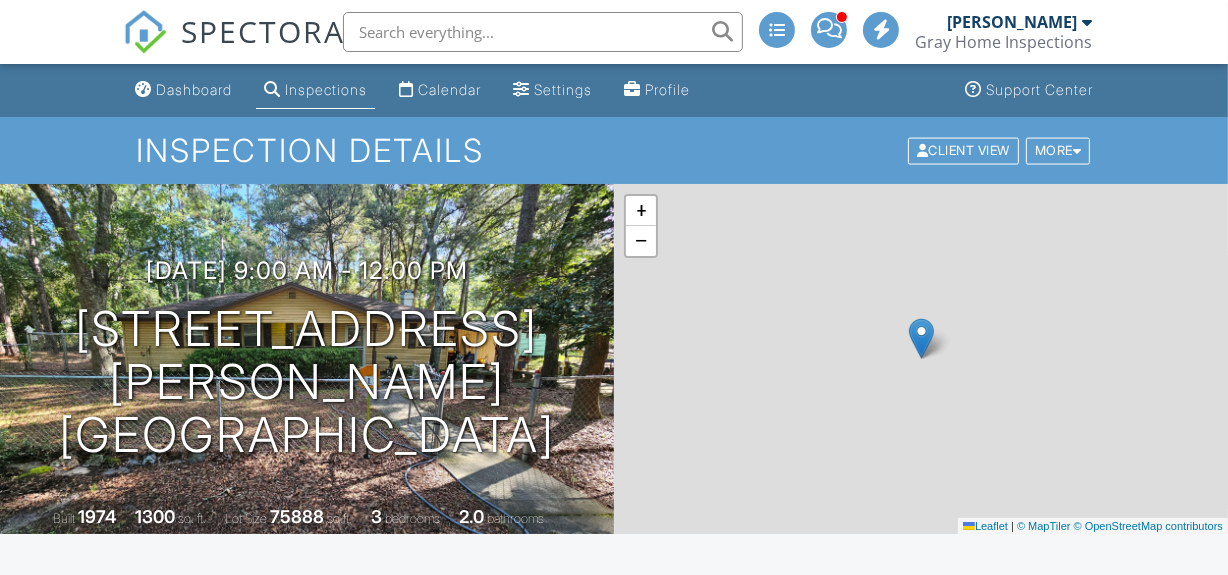 scroll, scrollTop: 363, scrollLeft: 0, axis: vertical 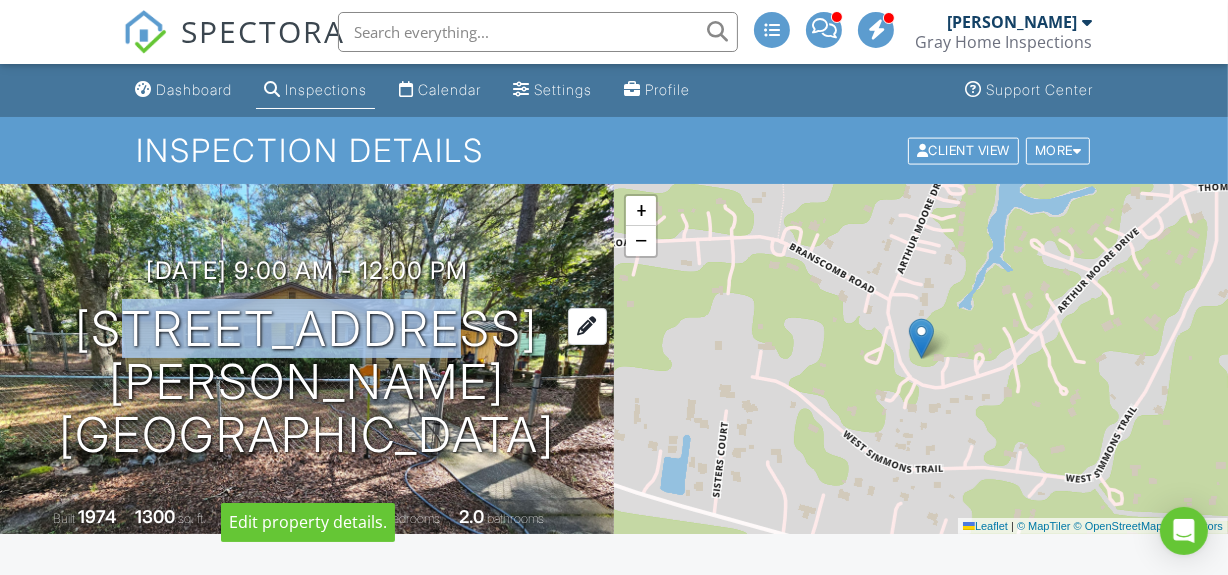 drag, startPoint x: 87, startPoint y: 291, endPoint x: 431, endPoint y: 297, distance: 344.0523 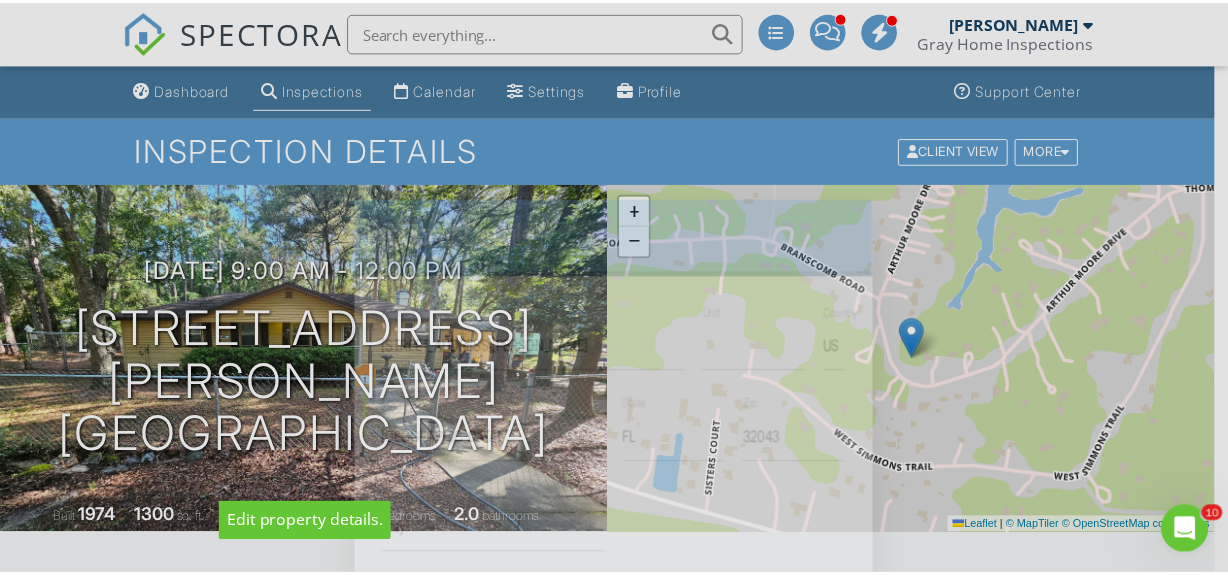 scroll, scrollTop: 0, scrollLeft: 0, axis: both 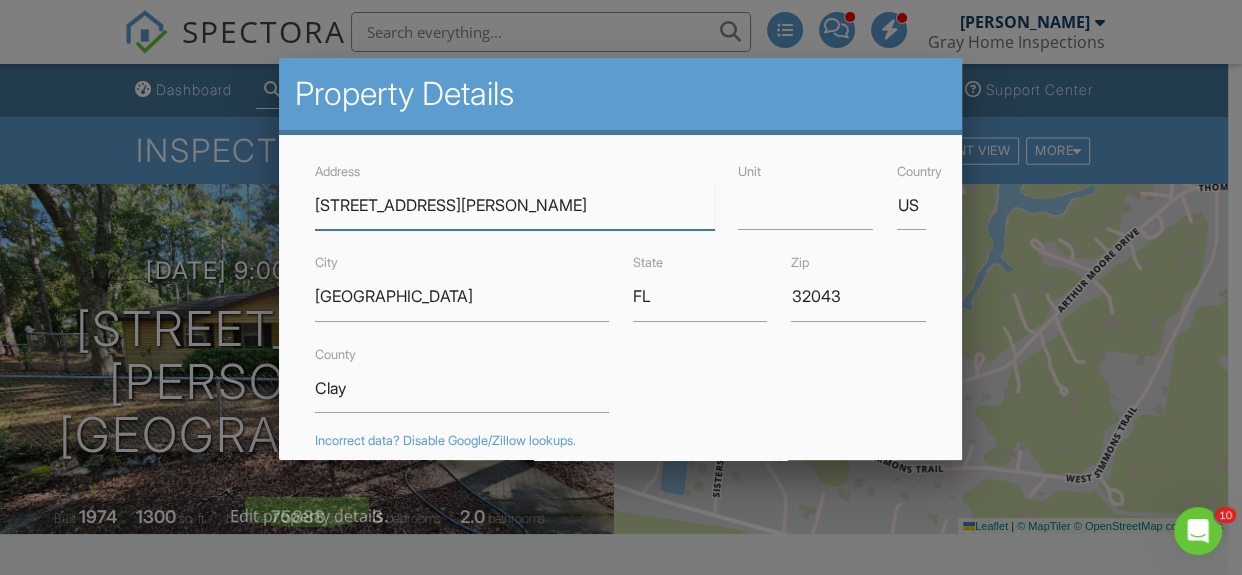 click at bounding box center [621, 259] 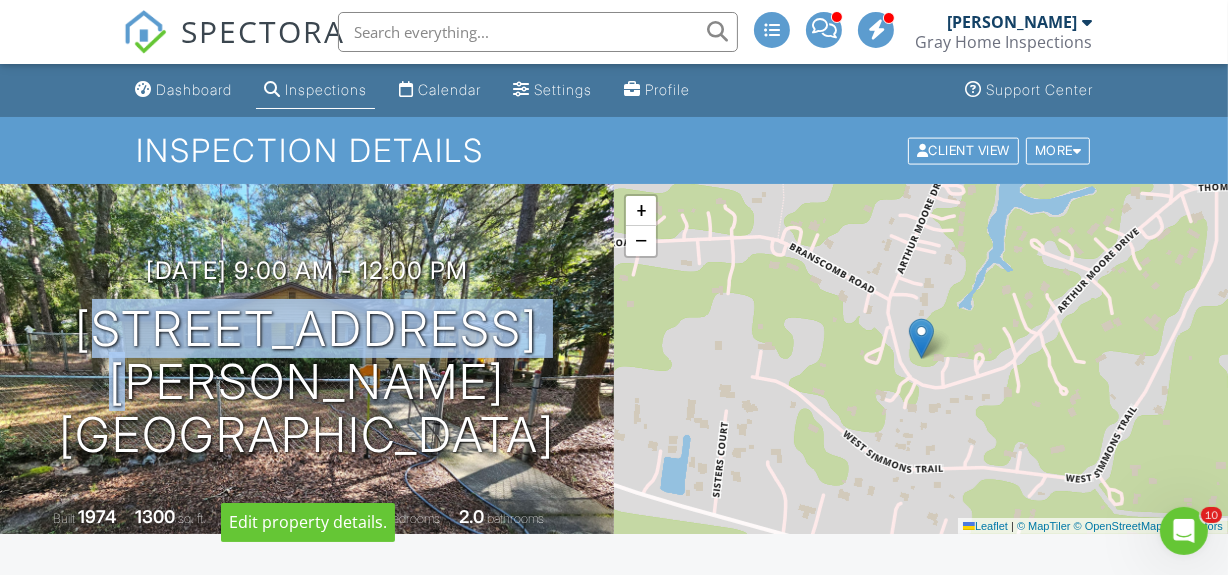 drag, startPoint x: 56, startPoint y: 288, endPoint x: 538, endPoint y: 308, distance: 482.41476 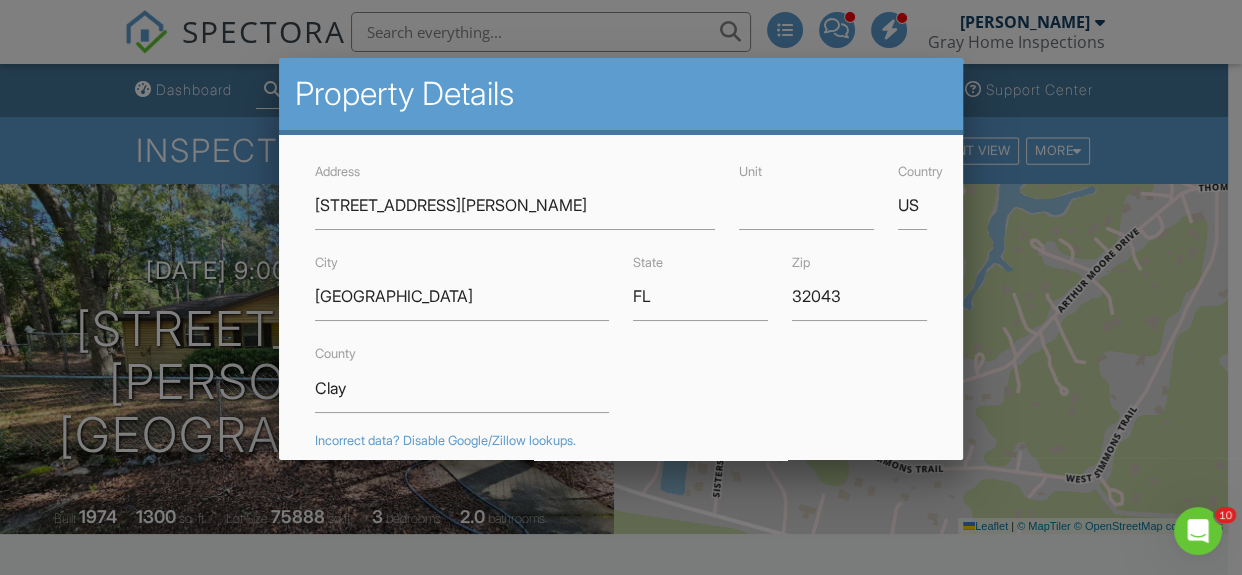 click at bounding box center [621, 259] 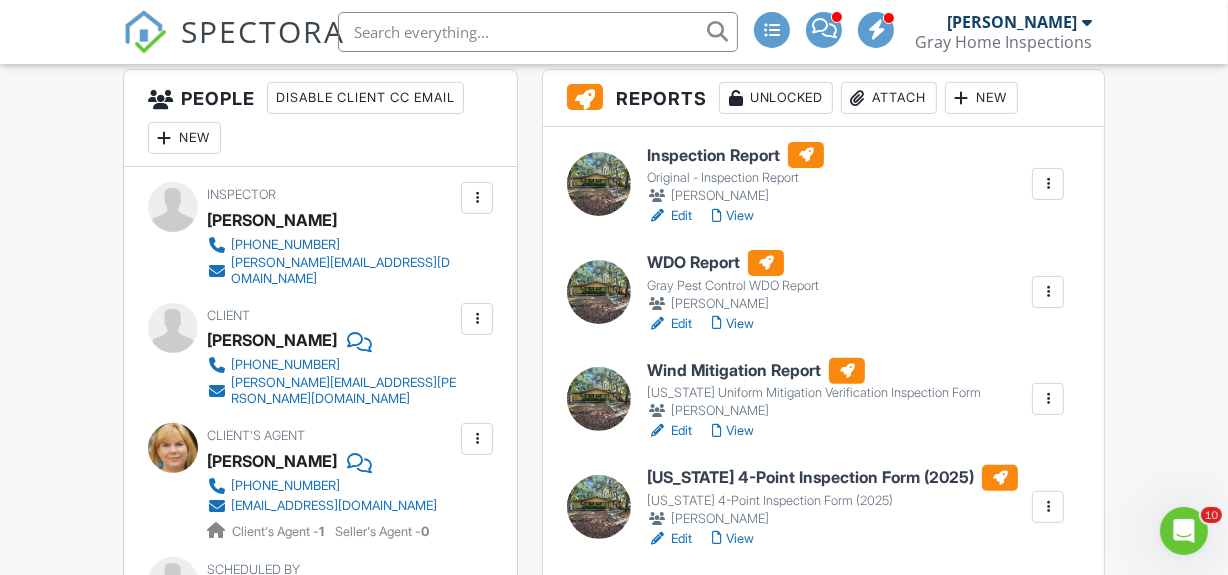 scroll, scrollTop: 545, scrollLeft: 0, axis: vertical 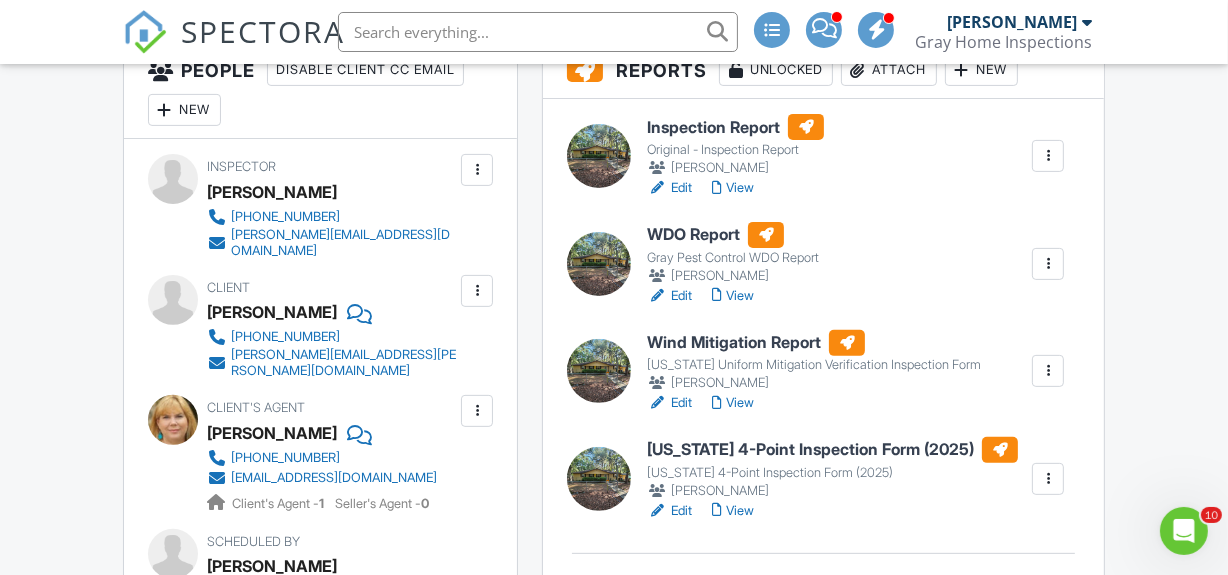 click on "Edit" at bounding box center (669, 511) 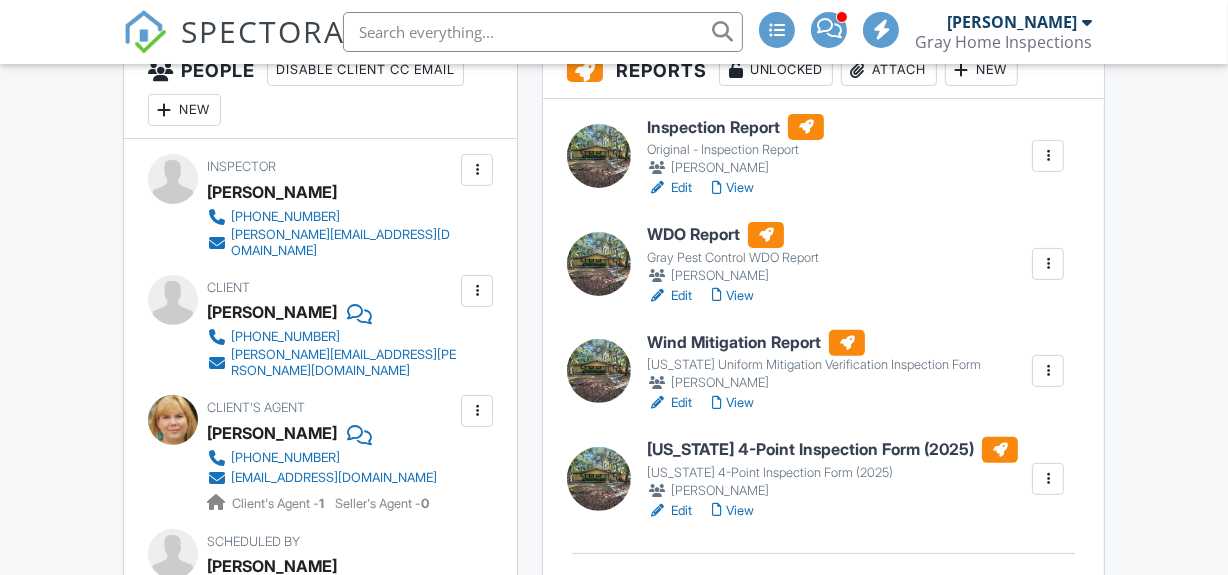 scroll, scrollTop: 545, scrollLeft: 0, axis: vertical 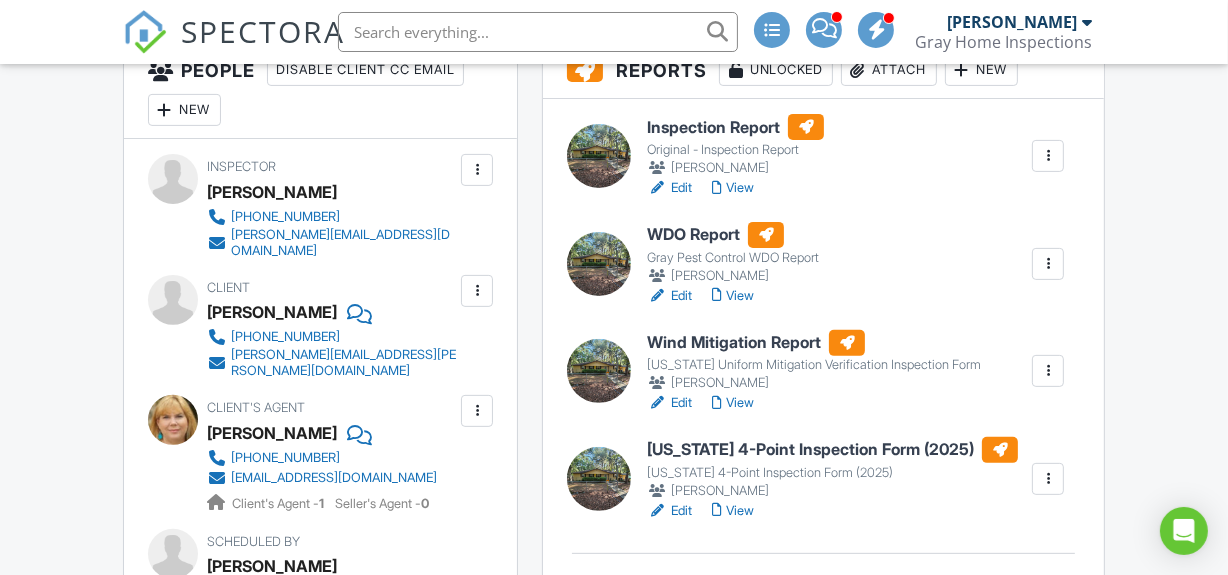 click on "View" at bounding box center (733, 511) 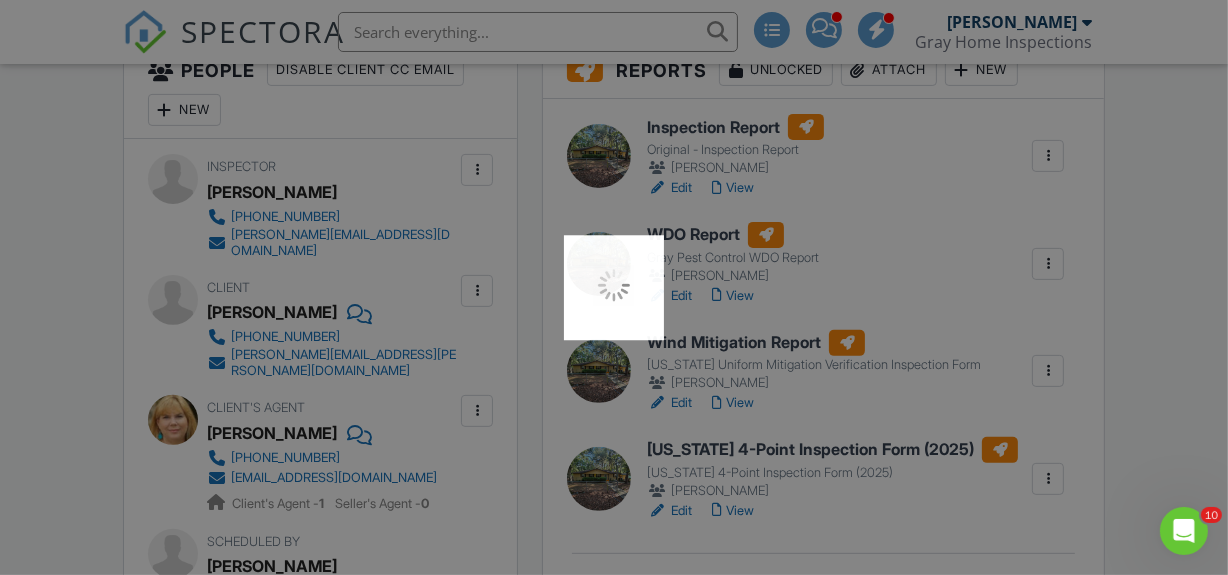 scroll, scrollTop: 0, scrollLeft: 0, axis: both 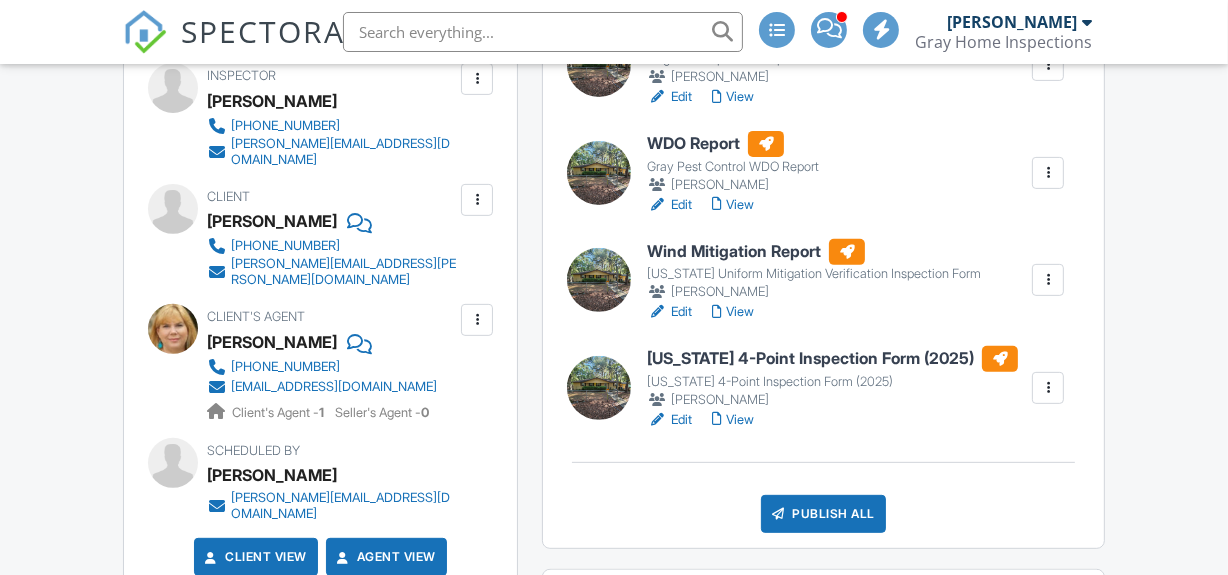 drag, startPoint x: 681, startPoint y: 312, endPoint x: 1209, endPoint y: 318, distance: 528.0341 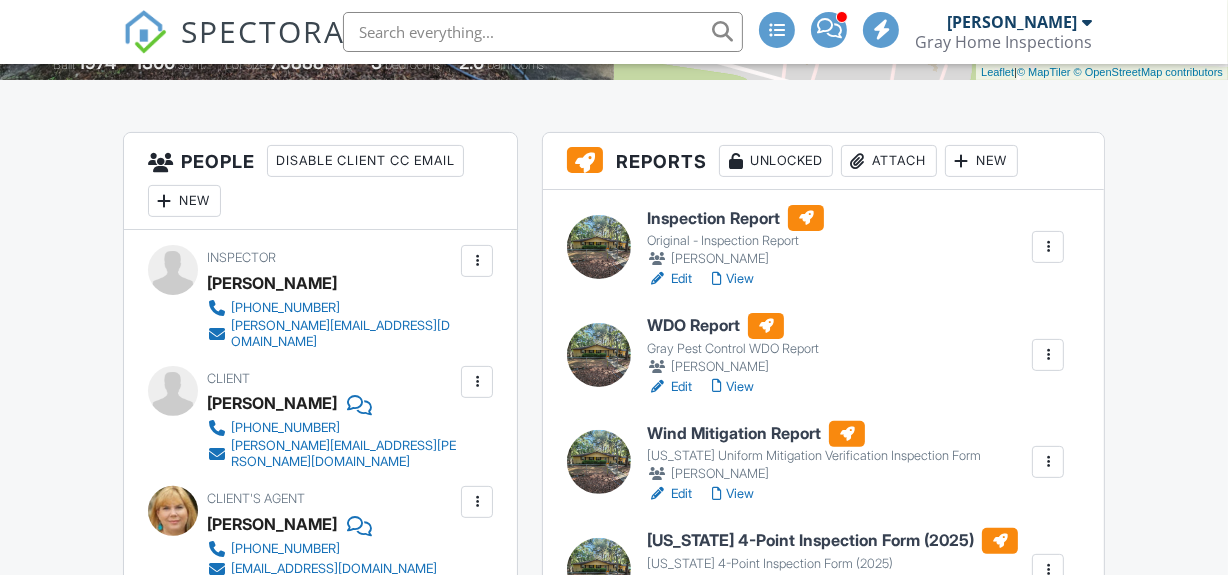 scroll, scrollTop: 454, scrollLeft: 0, axis: vertical 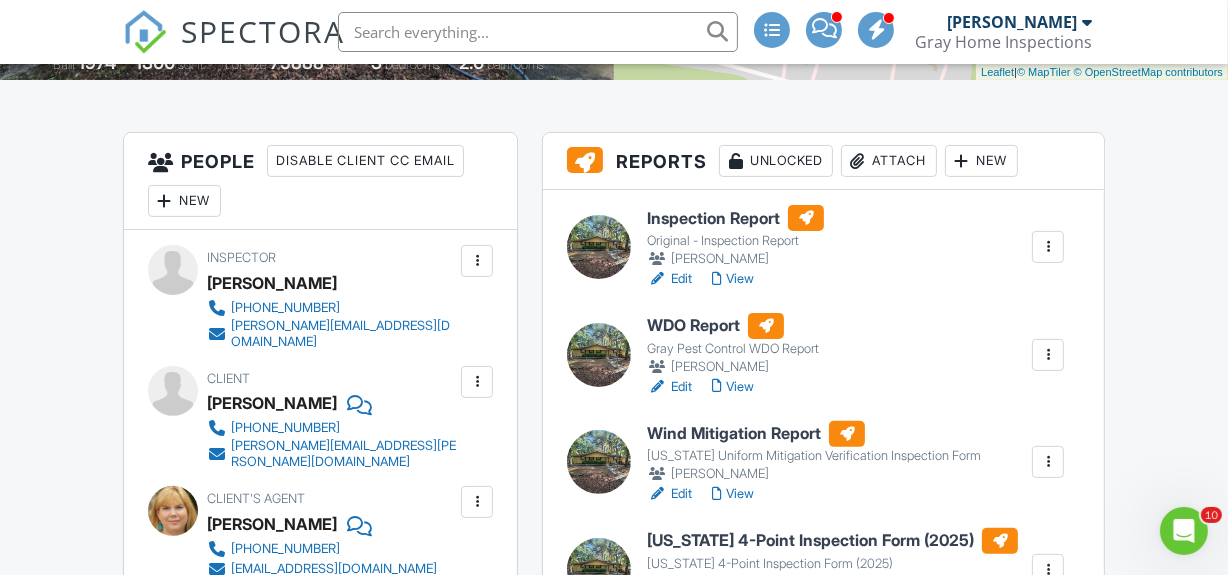 click on "View" at bounding box center [733, 279] 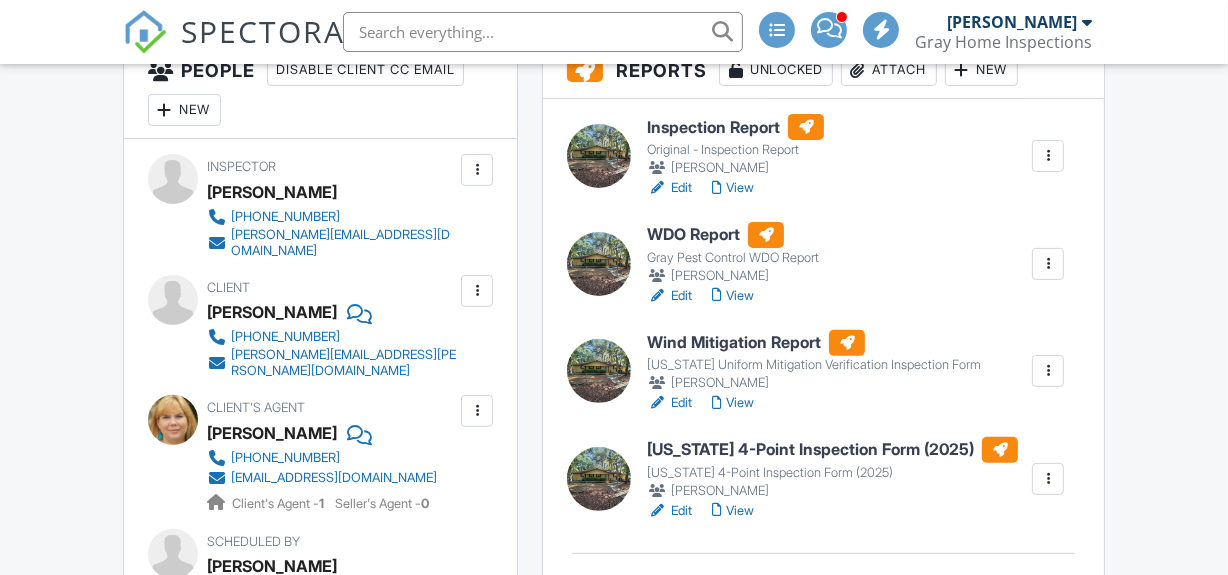 scroll, scrollTop: 545, scrollLeft: 0, axis: vertical 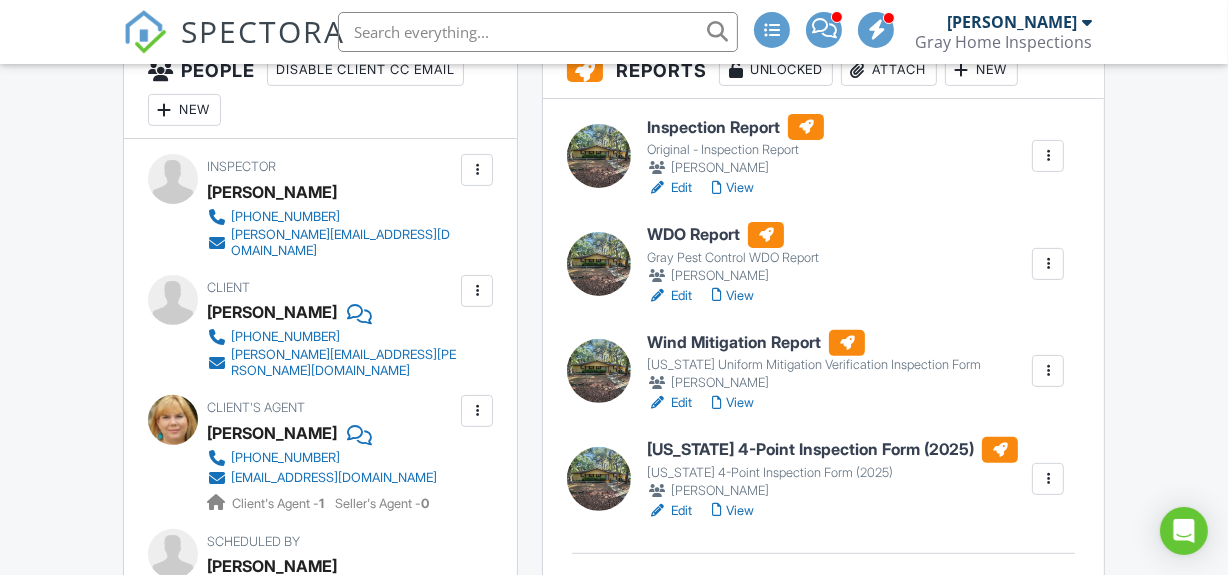 click on "View" at bounding box center [733, 296] 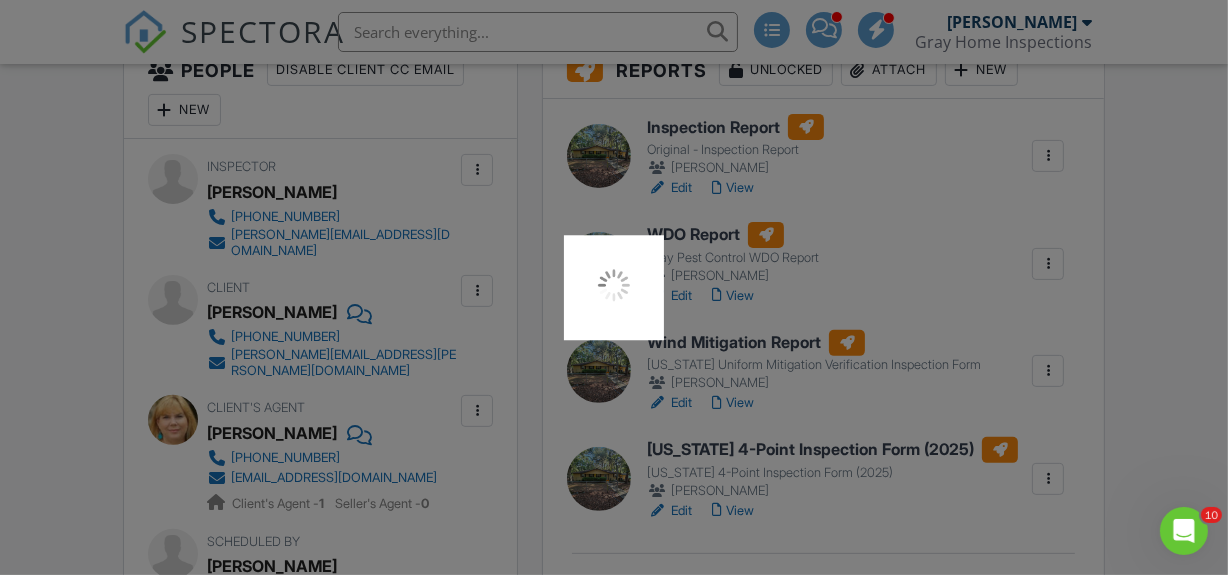scroll, scrollTop: 0, scrollLeft: 0, axis: both 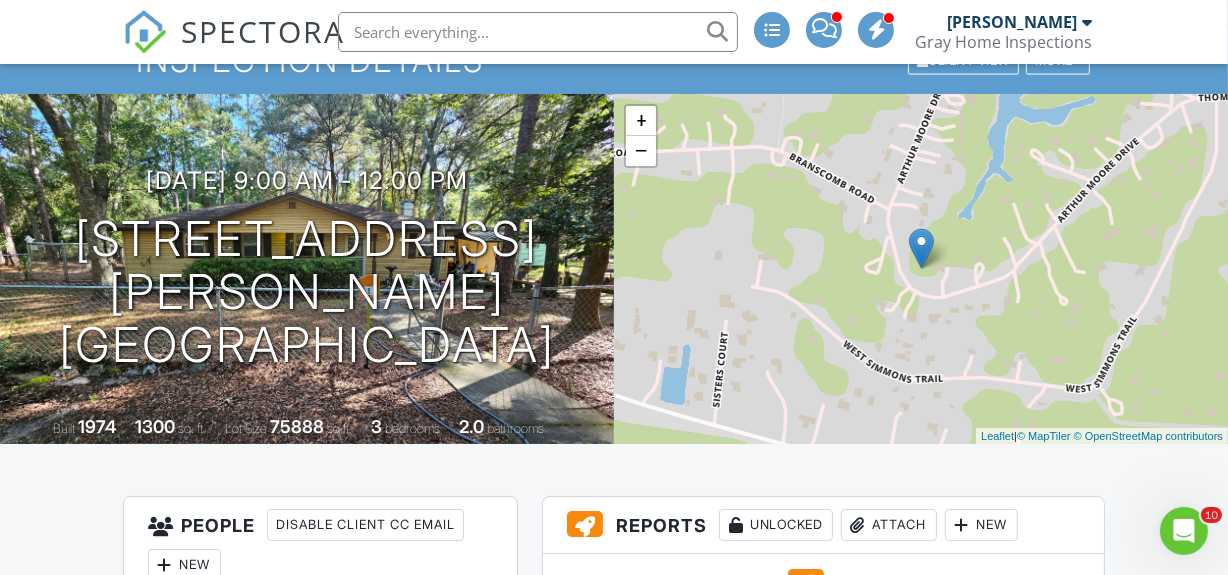 drag, startPoint x: 571, startPoint y: 409, endPoint x: 583, endPoint y: 402, distance: 13.892444 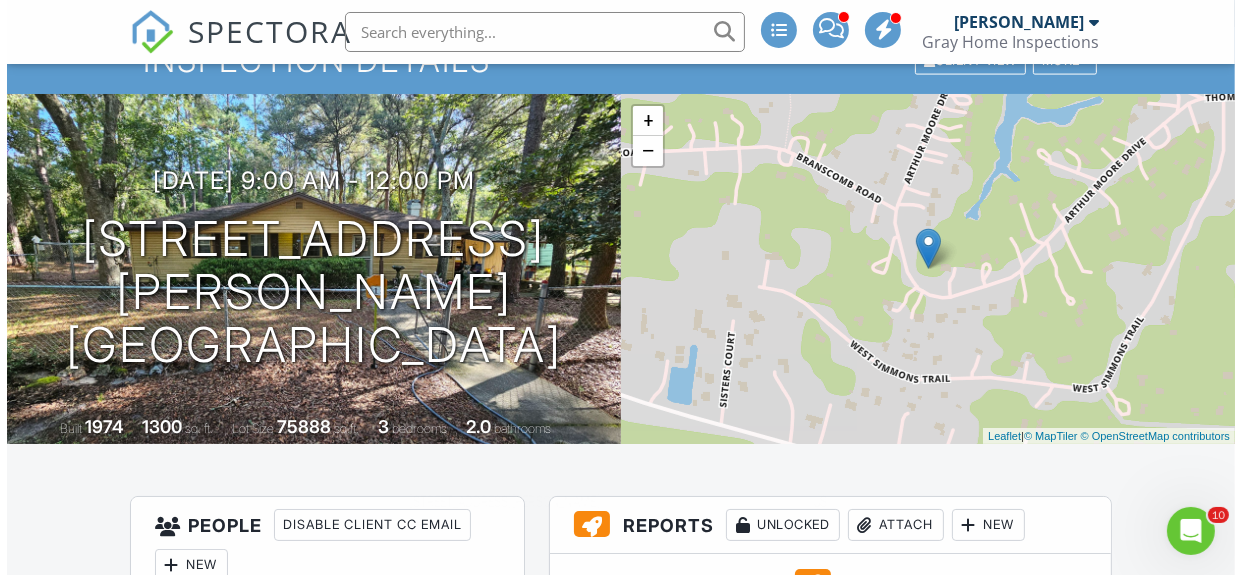 scroll, scrollTop: 0, scrollLeft: 0, axis: both 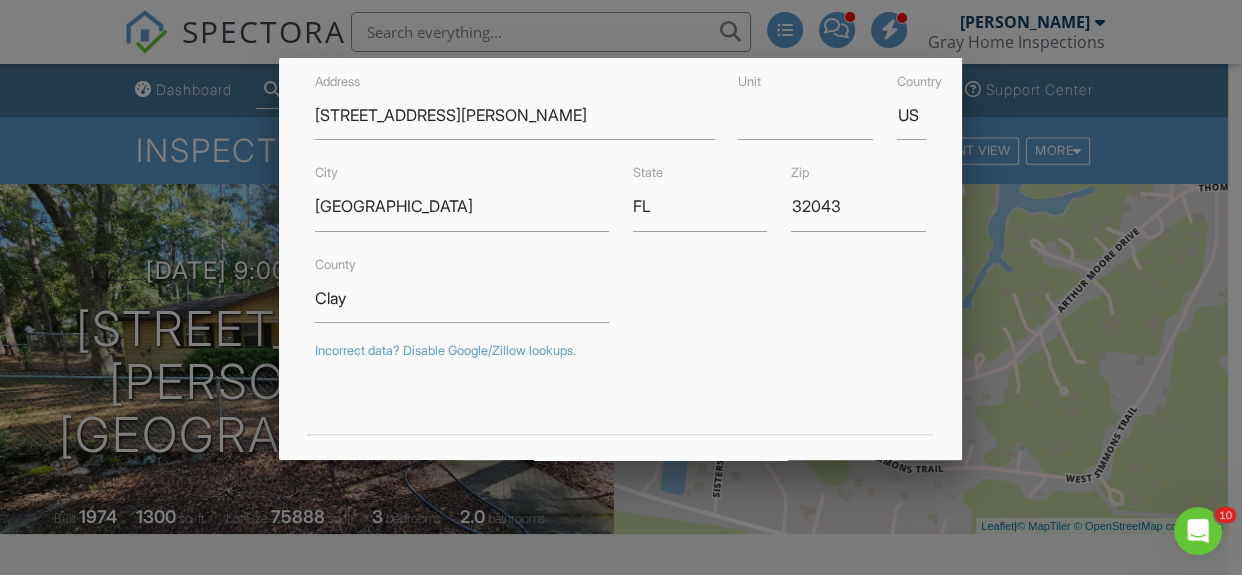 drag, startPoint x: 109, startPoint y: 482, endPoint x: 125, endPoint y: 469, distance: 20.615528 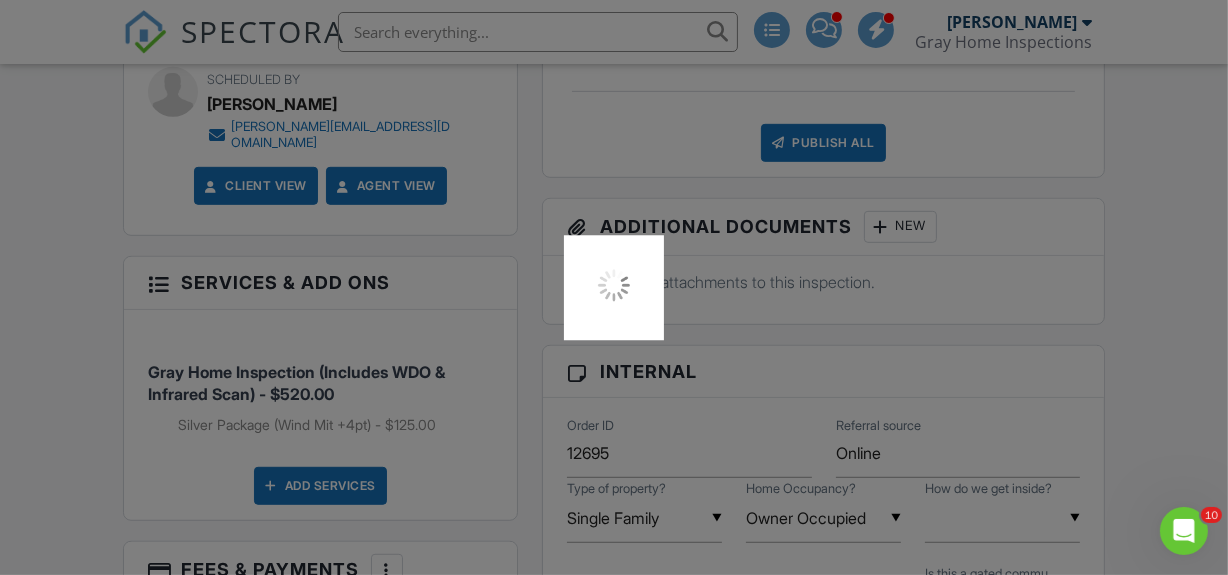 scroll, scrollTop: 909, scrollLeft: 0, axis: vertical 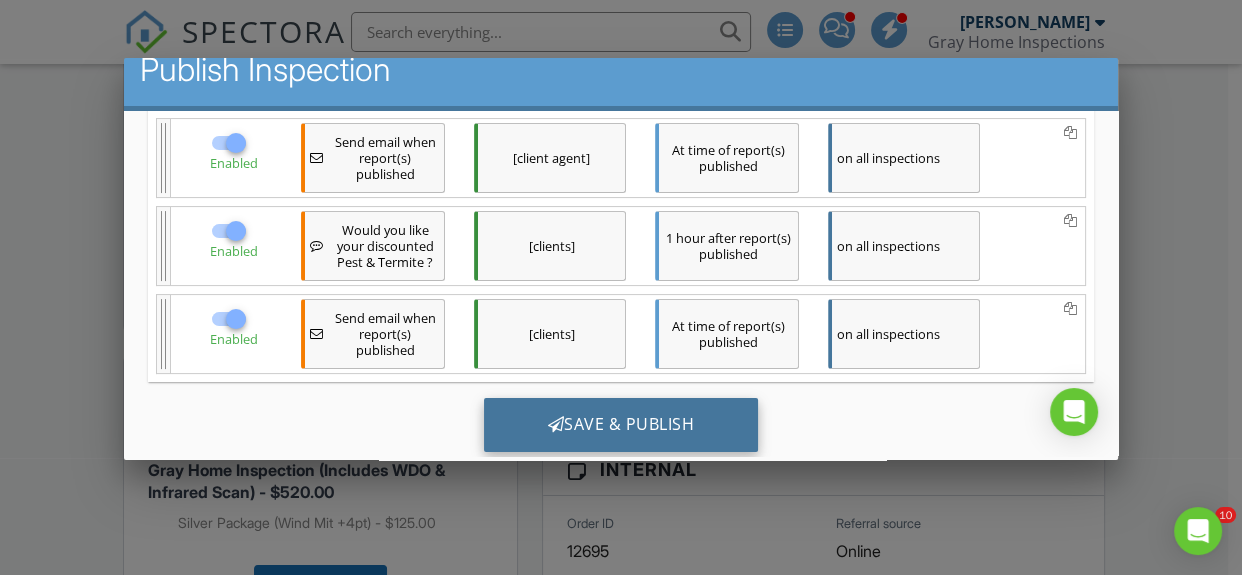 click on "Save & Publish" at bounding box center (621, 424) 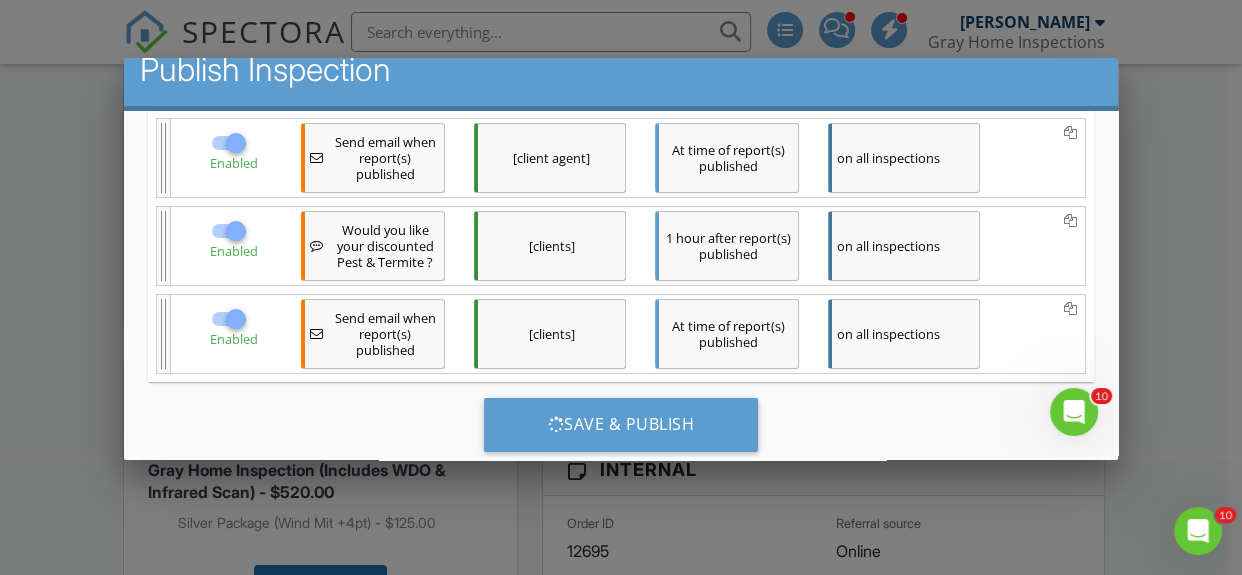 scroll, scrollTop: 0, scrollLeft: 0, axis: both 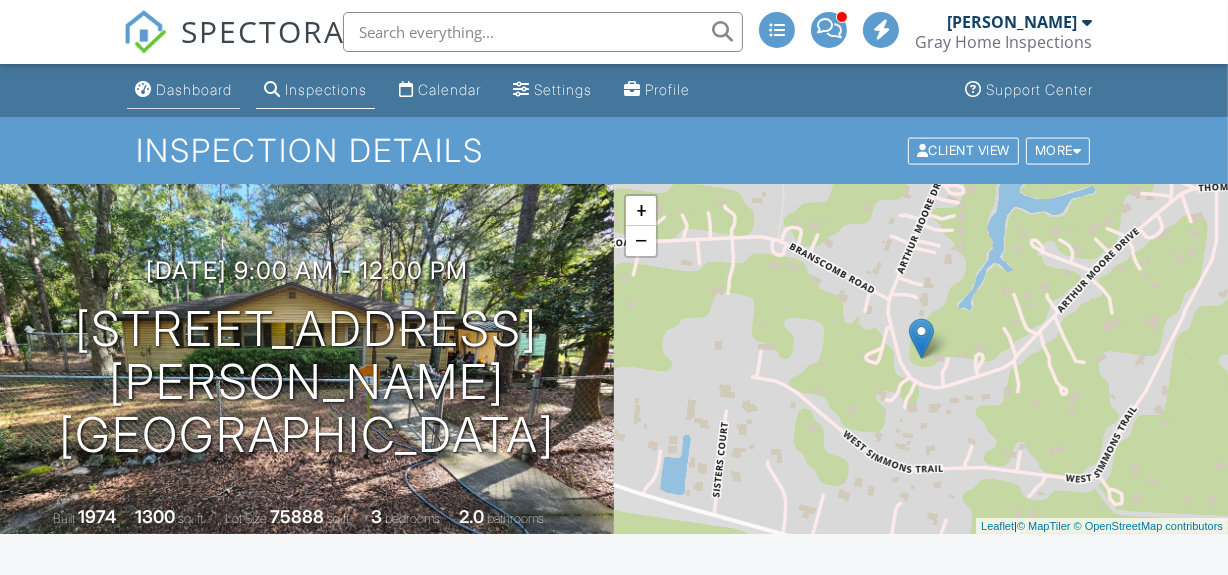 click on "Dashboard" at bounding box center (183, 90) 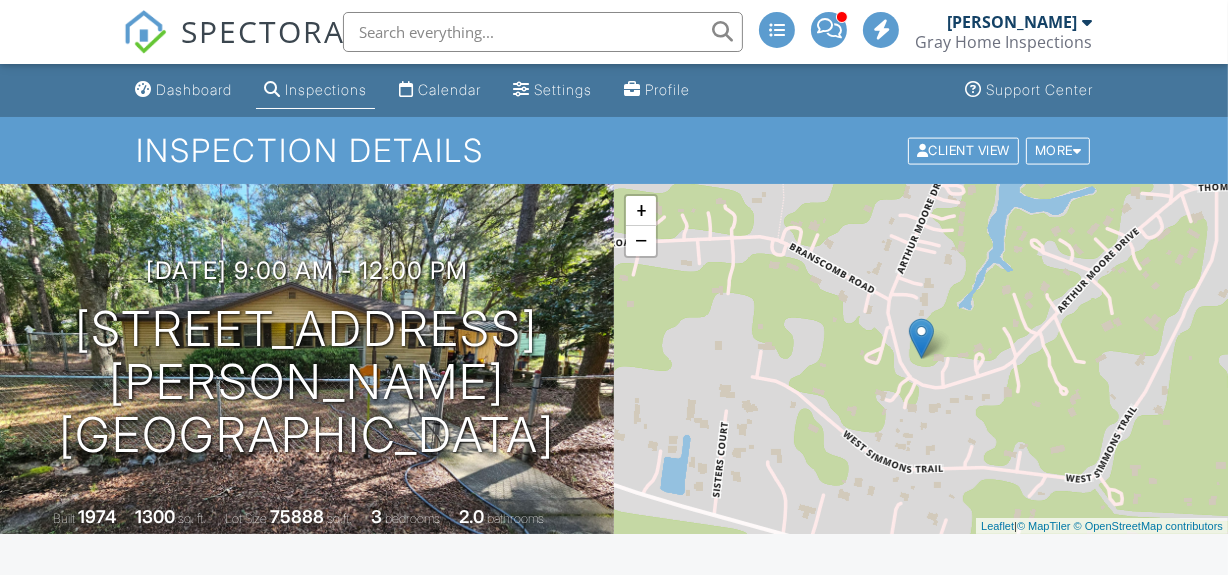 scroll, scrollTop: 0, scrollLeft: 0, axis: both 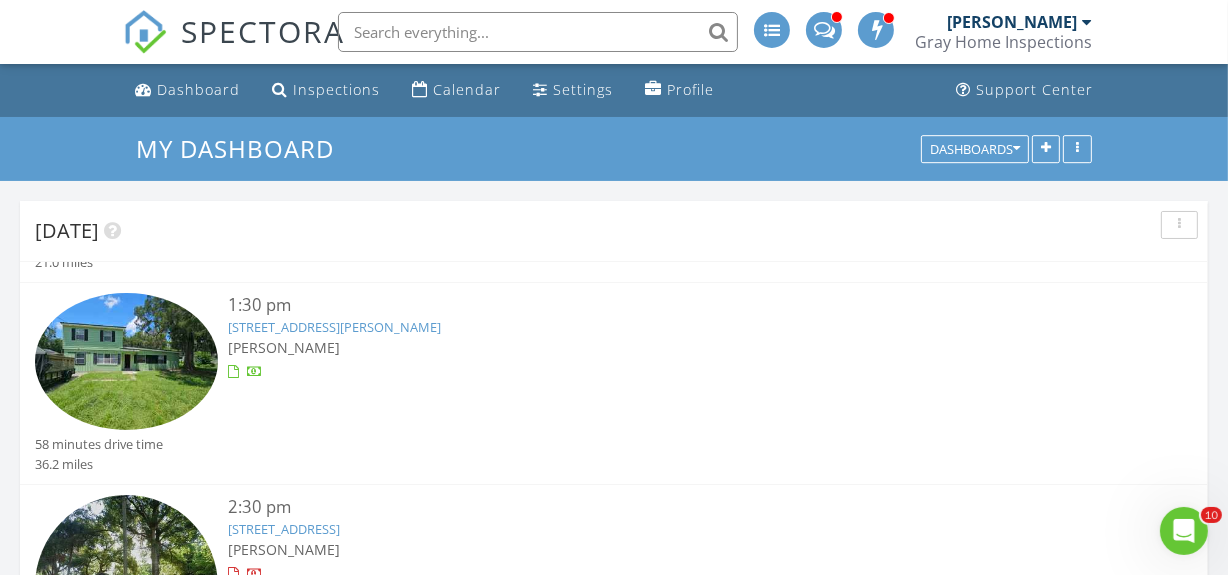 click on "1627 Wofford Ave, Jacksonville, FL 32218" at bounding box center [334, 327] 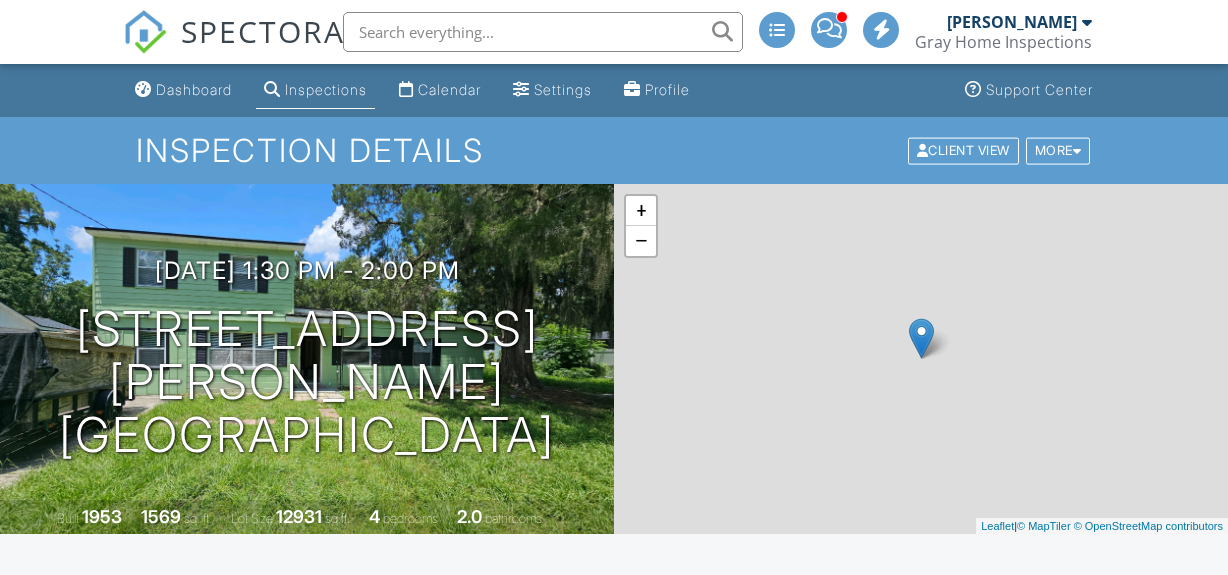scroll, scrollTop: 0, scrollLeft: 0, axis: both 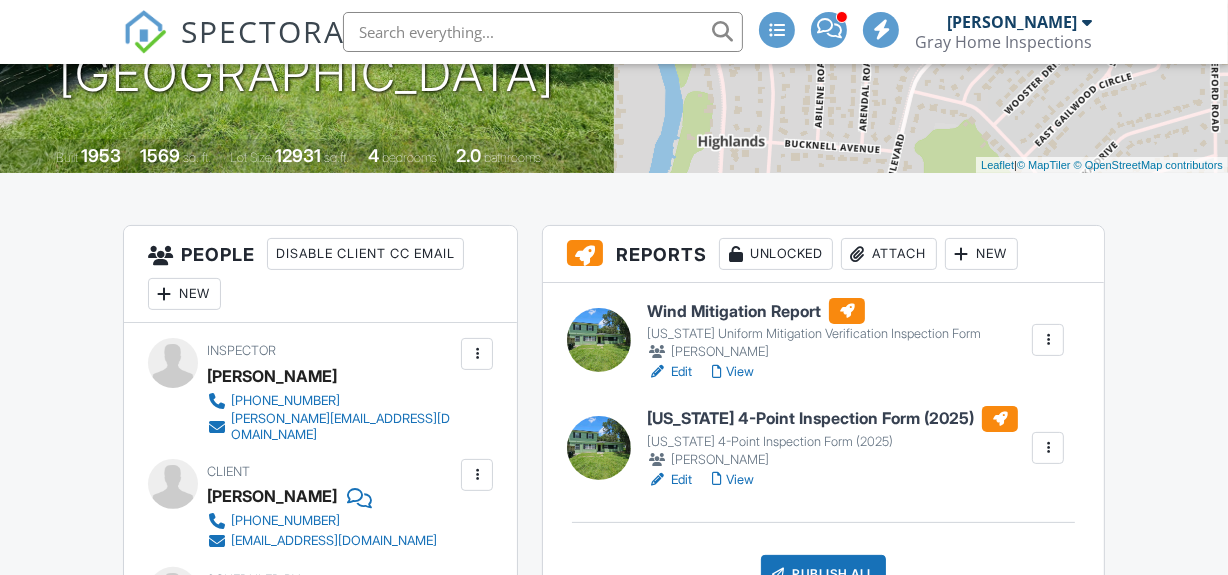 click on "Edit" at bounding box center (669, 480) 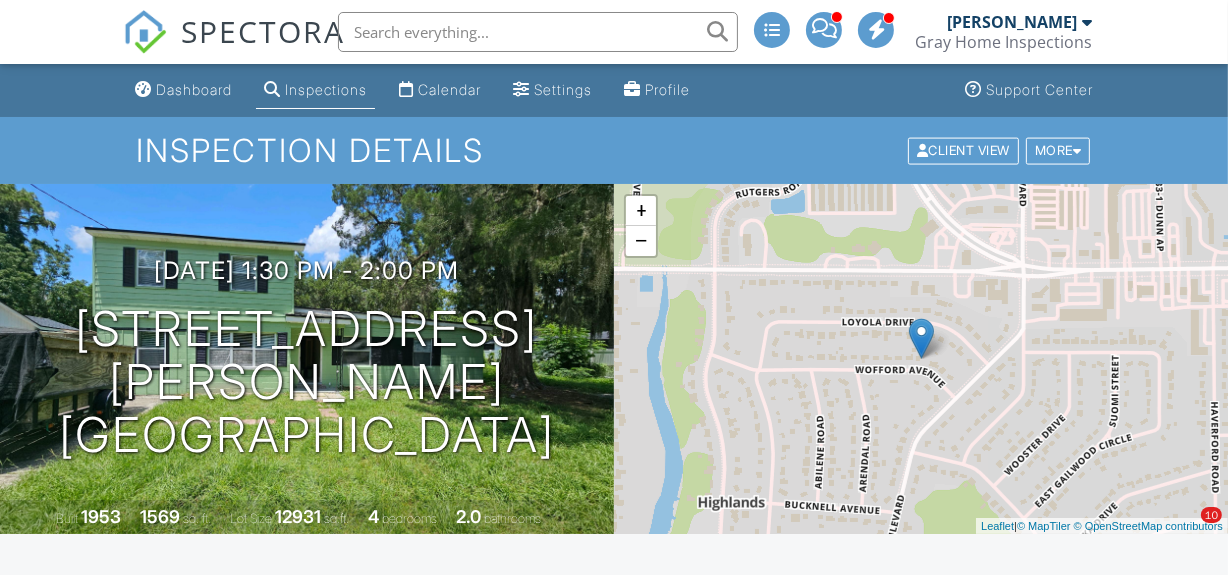 scroll, scrollTop: 0, scrollLeft: 0, axis: both 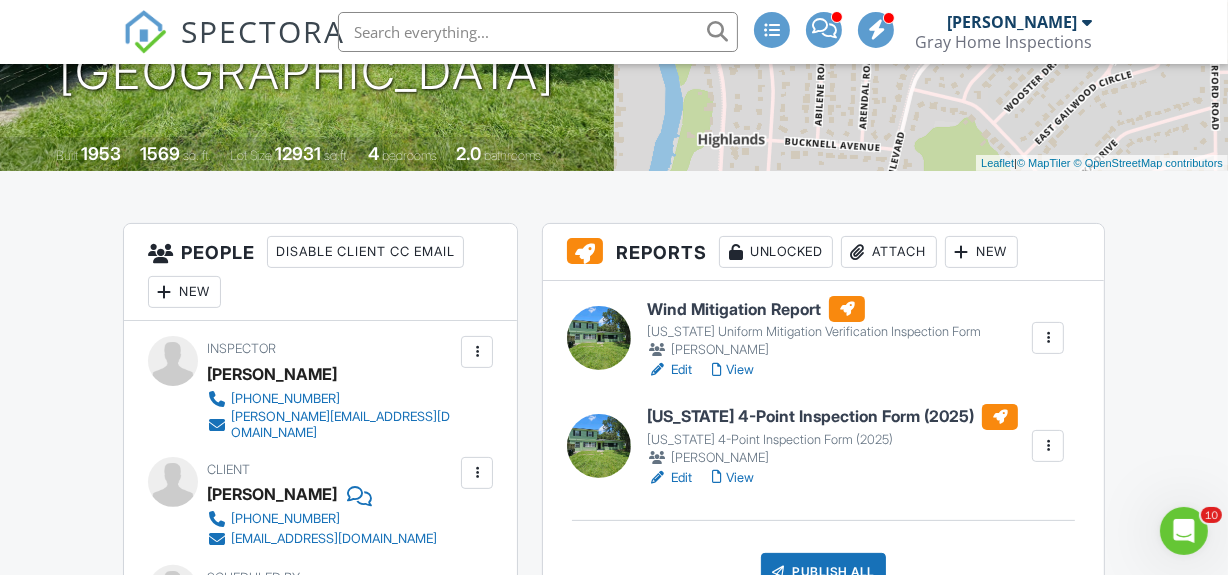 click on "Edit" at bounding box center (669, 370) 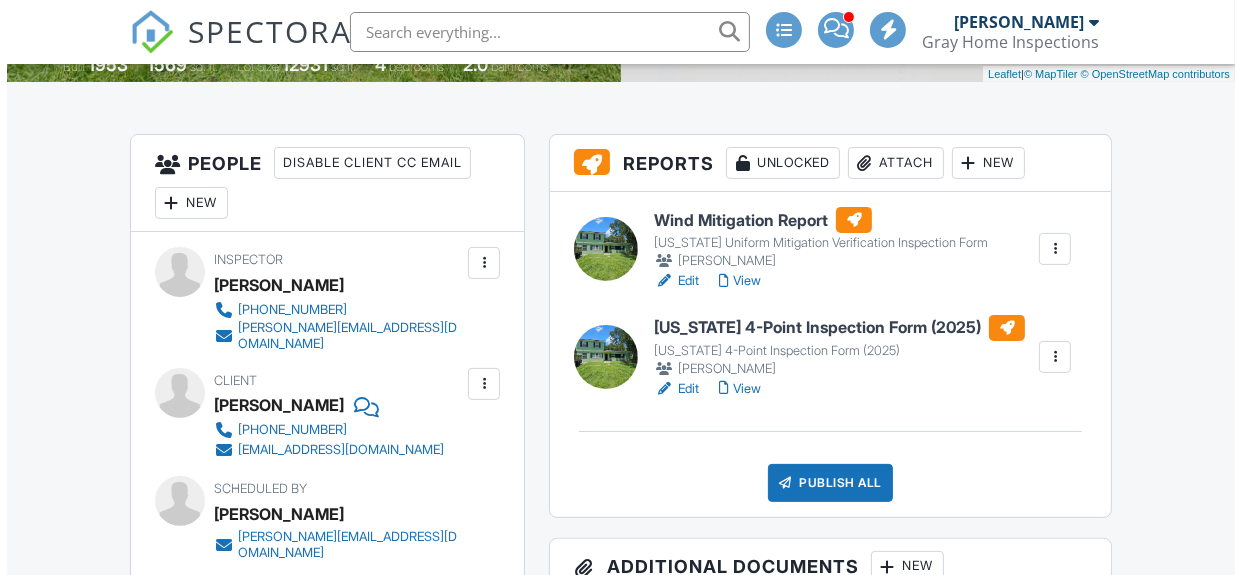 scroll, scrollTop: 818, scrollLeft: 0, axis: vertical 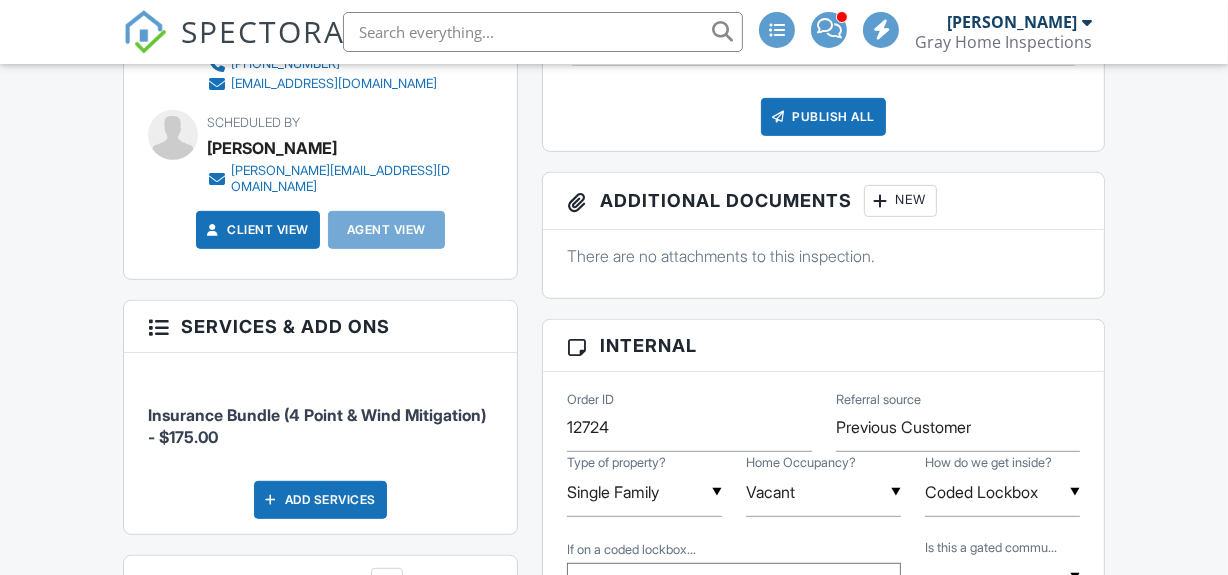 click on "Publish All" at bounding box center (823, 117) 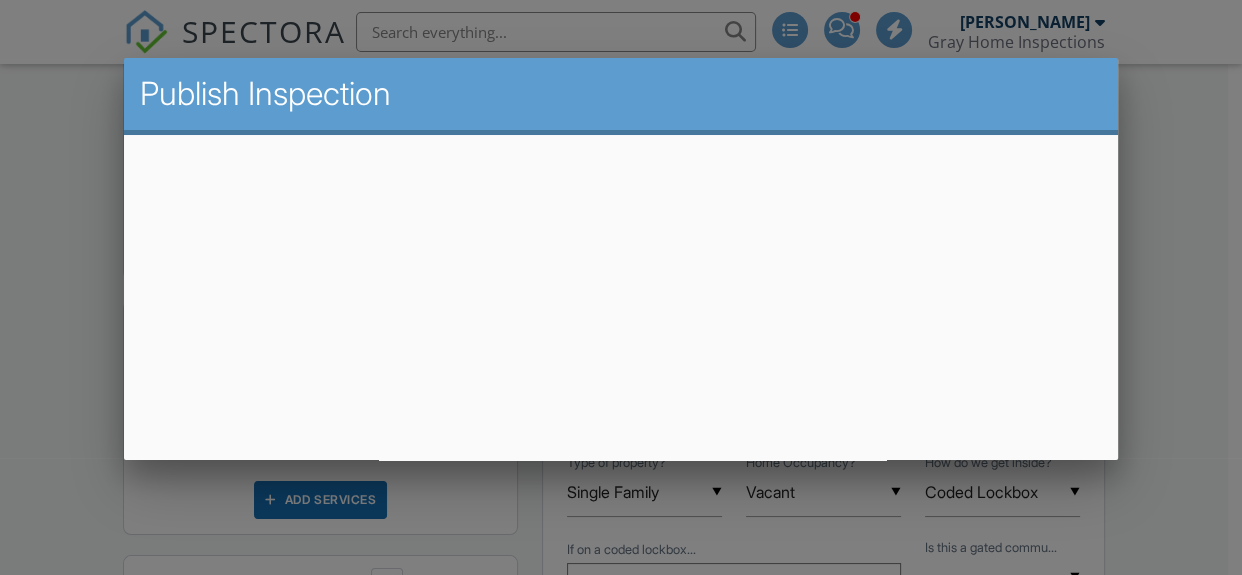 scroll, scrollTop: 0, scrollLeft: 0, axis: both 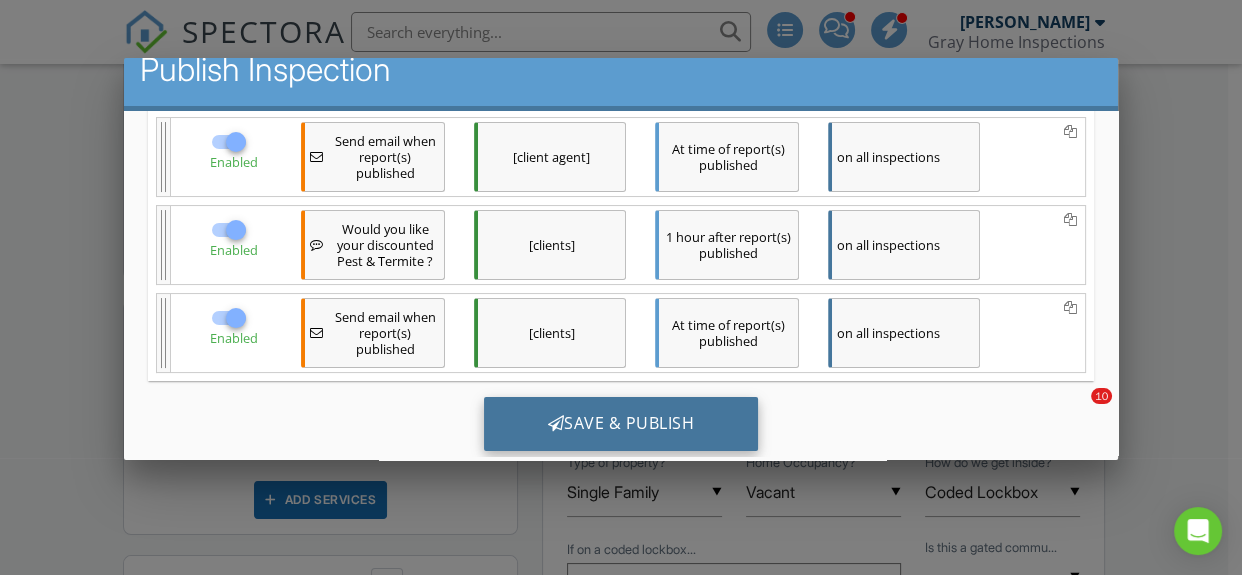 click on "Save & Publish" at bounding box center [621, 423] 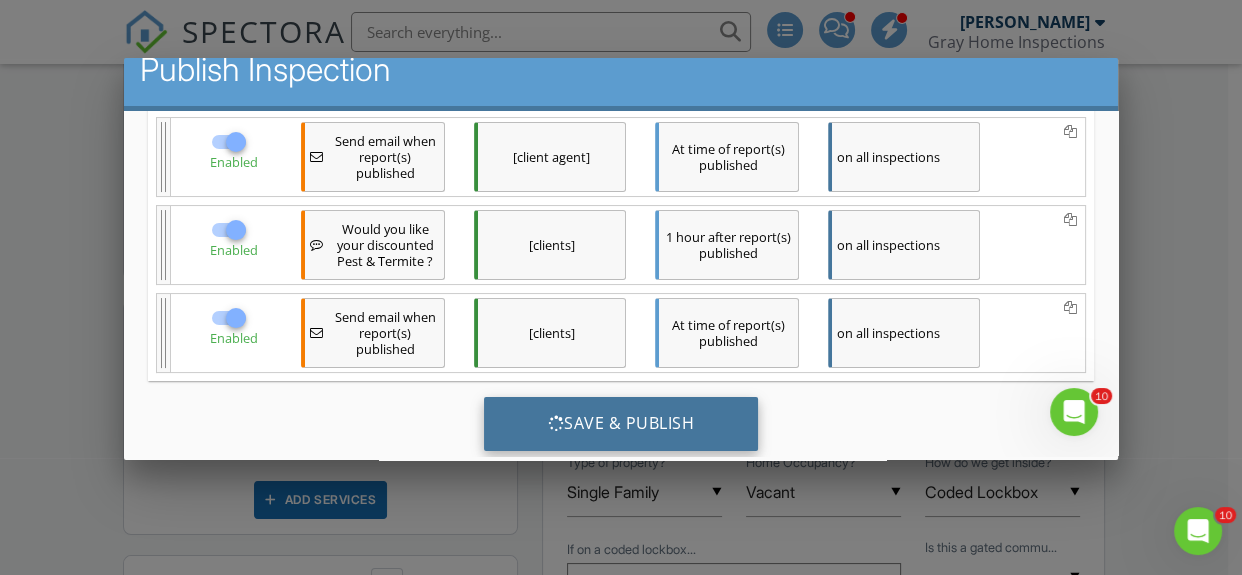scroll, scrollTop: 0, scrollLeft: 0, axis: both 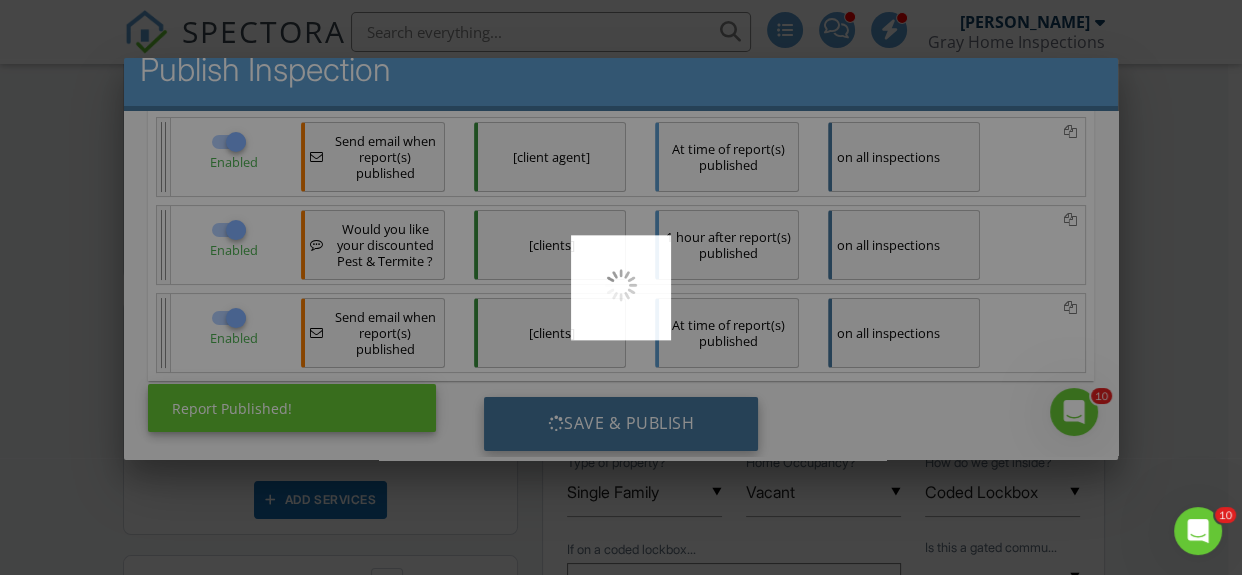 click at bounding box center (621, 287) 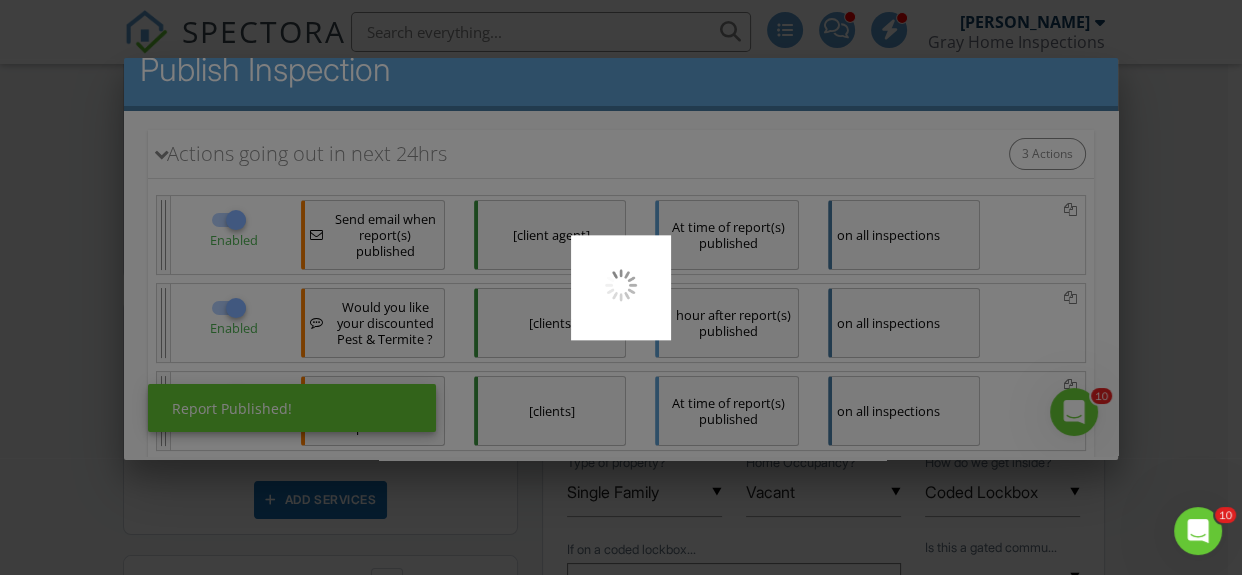 scroll, scrollTop: 356, scrollLeft: 0, axis: vertical 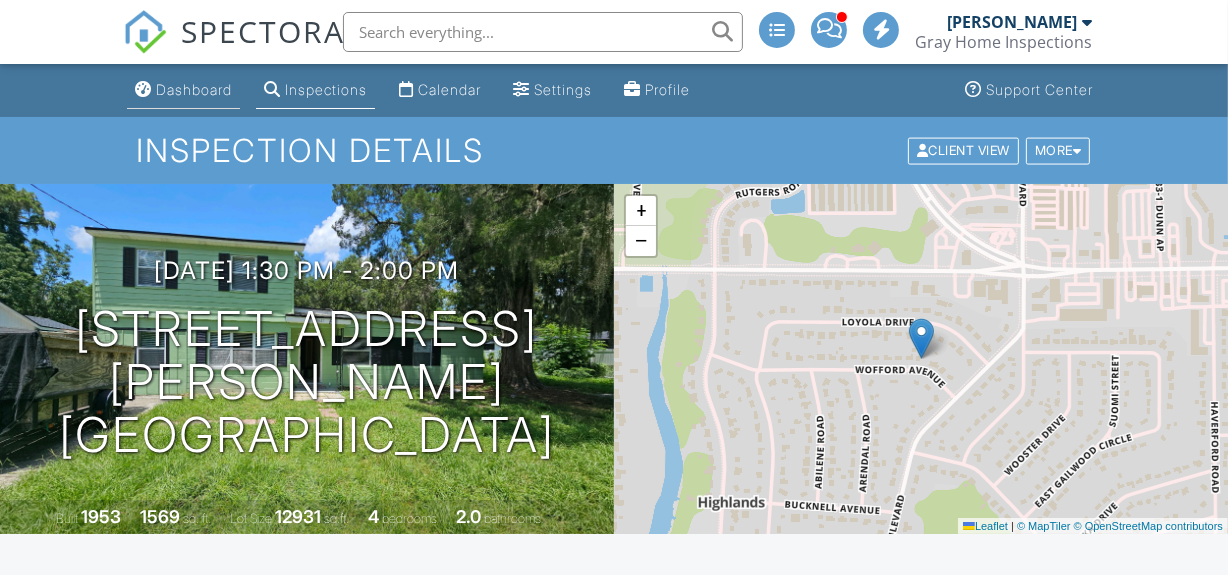 click on "Dashboard" at bounding box center (183, 90) 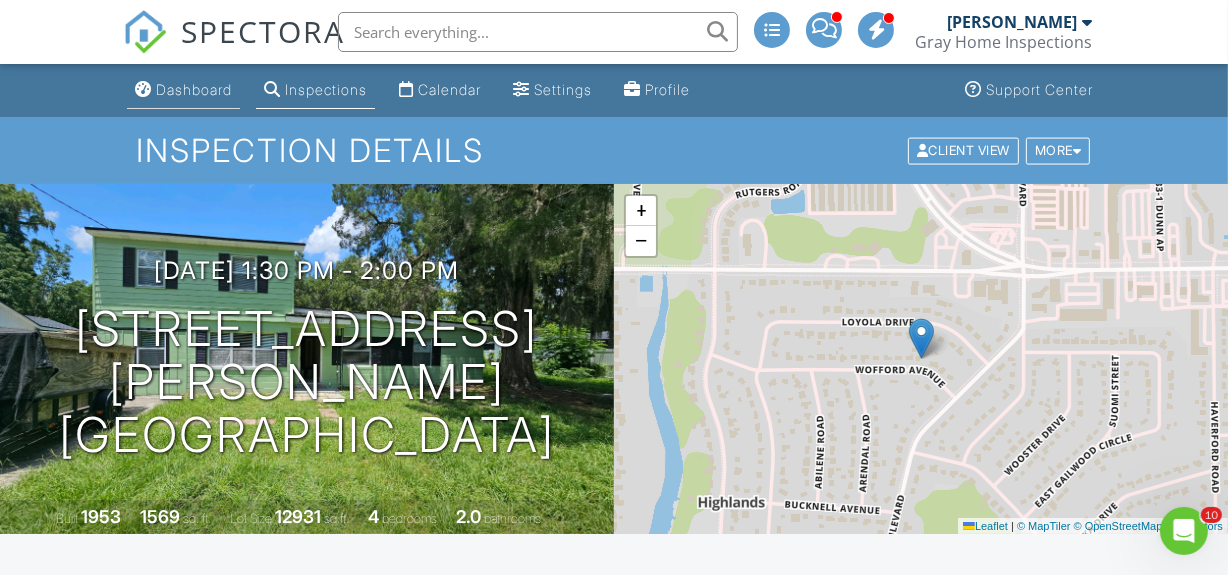 scroll, scrollTop: 0, scrollLeft: 0, axis: both 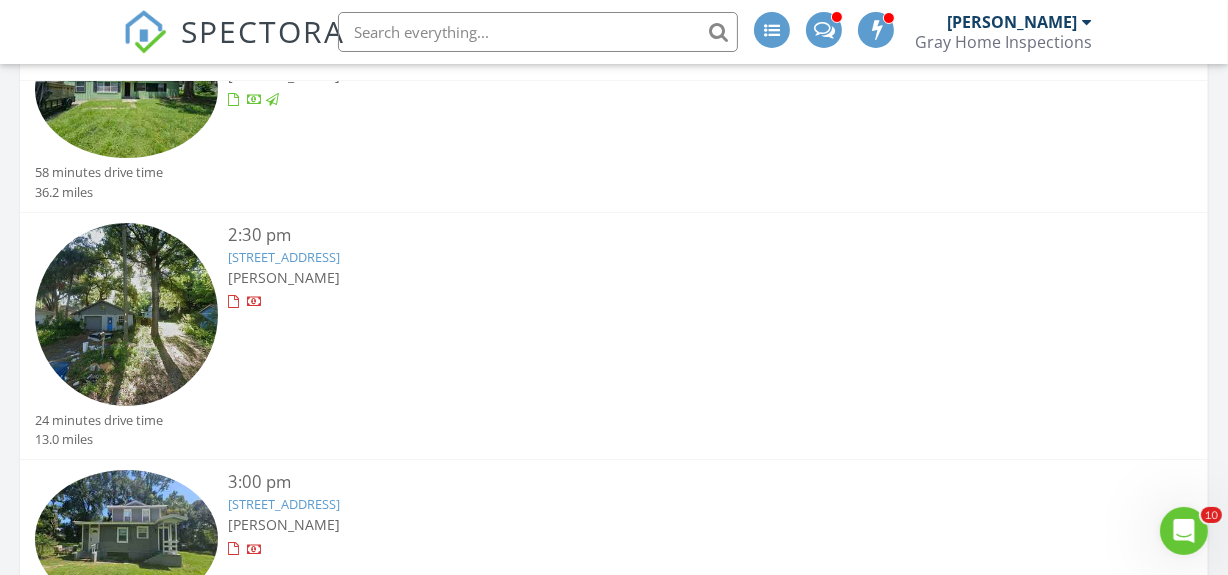 click on "1217 Hope St, Jacksonville, FL 32211" at bounding box center [284, 257] 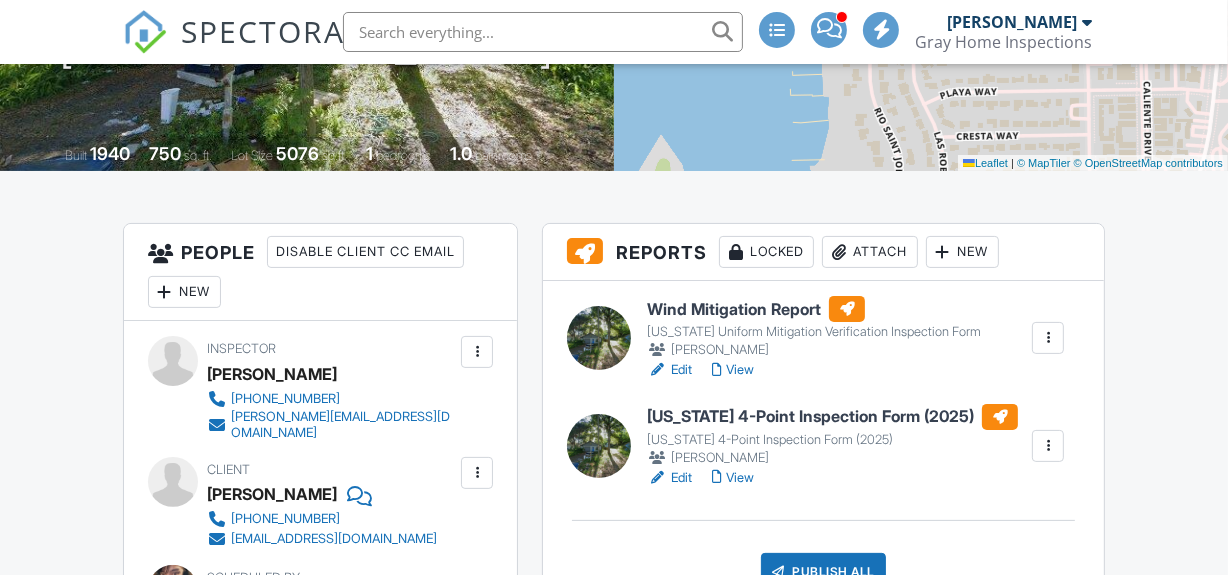 scroll, scrollTop: 363, scrollLeft: 0, axis: vertical 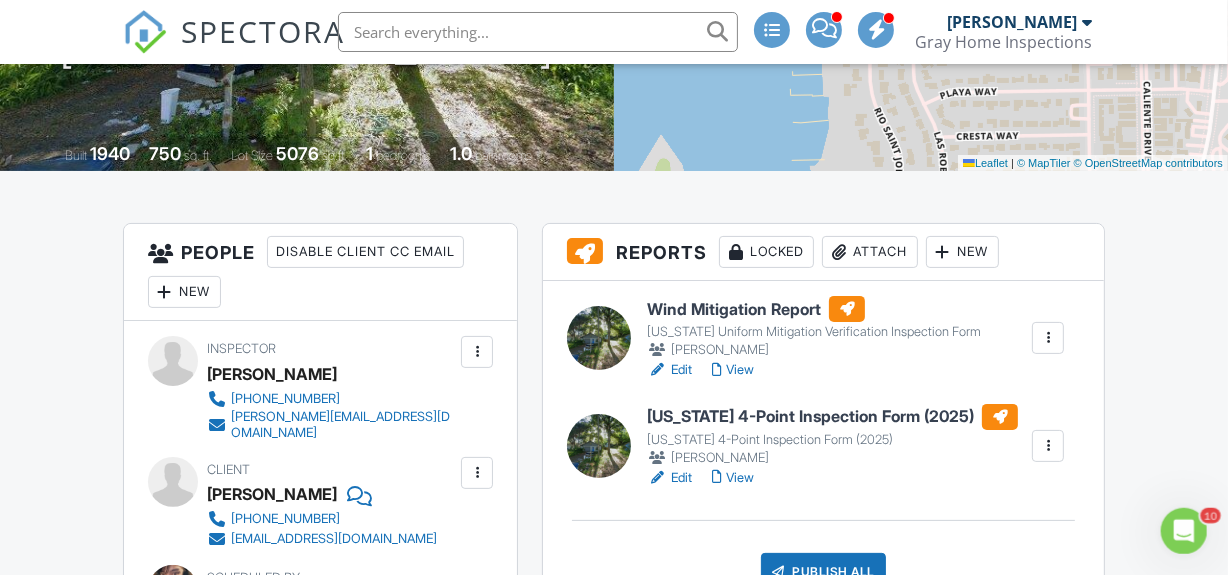 click on "Edit" at bounding box center [669, 370] 